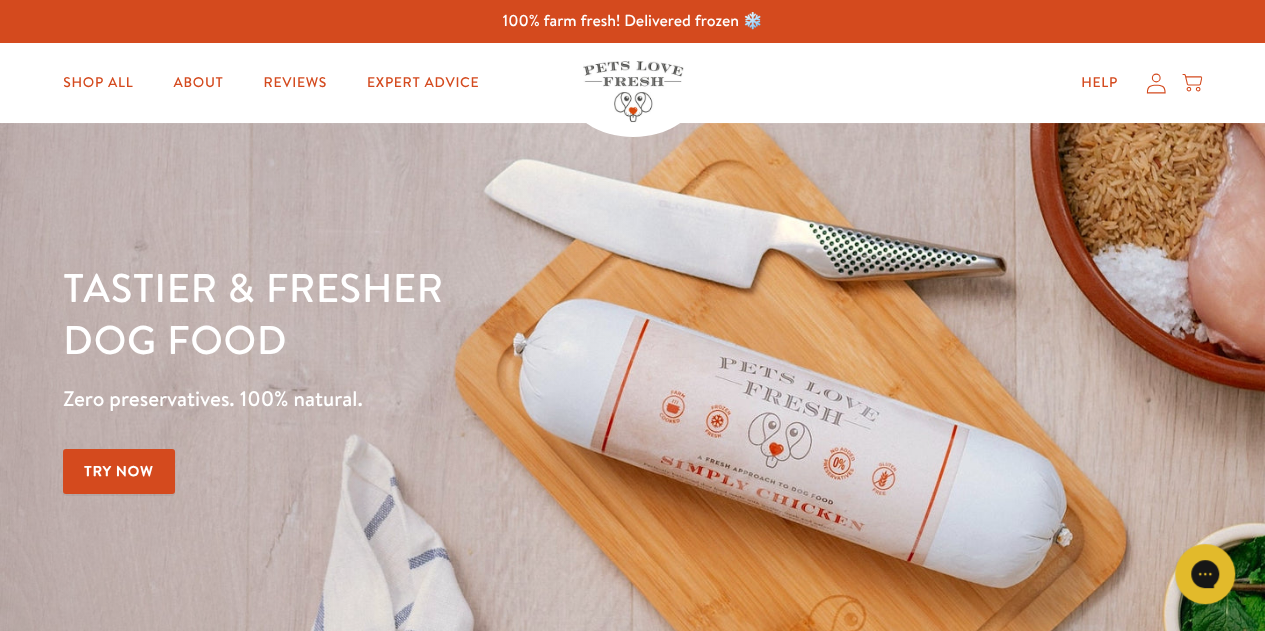 scroll, scrollTop: 0, scrollLeft: 0, axis: both 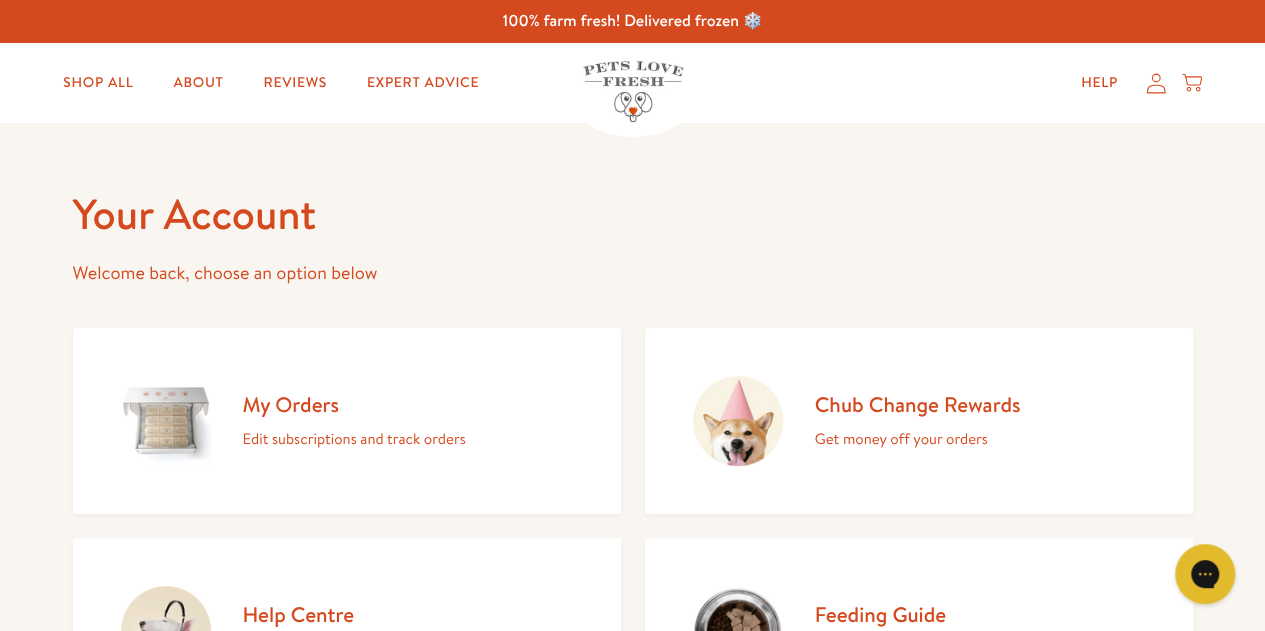 click on "My Orders" at bounding box center [354, 404] 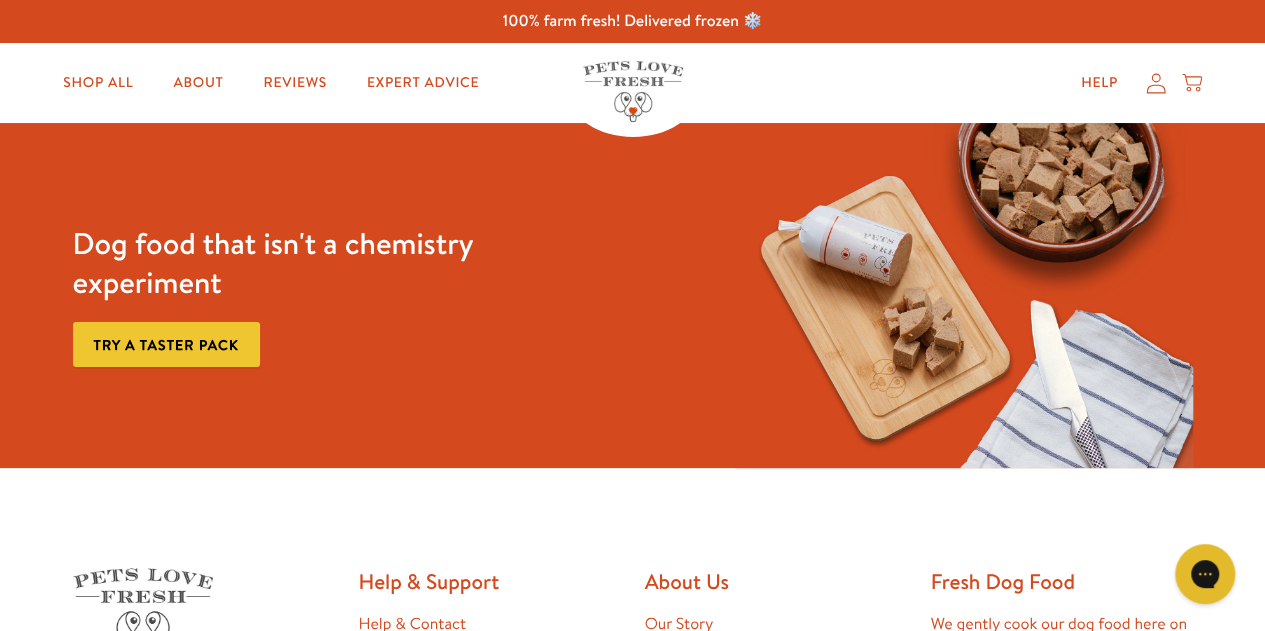 scroll, scrollTop: 0, scrollLeft: 0, axis: both 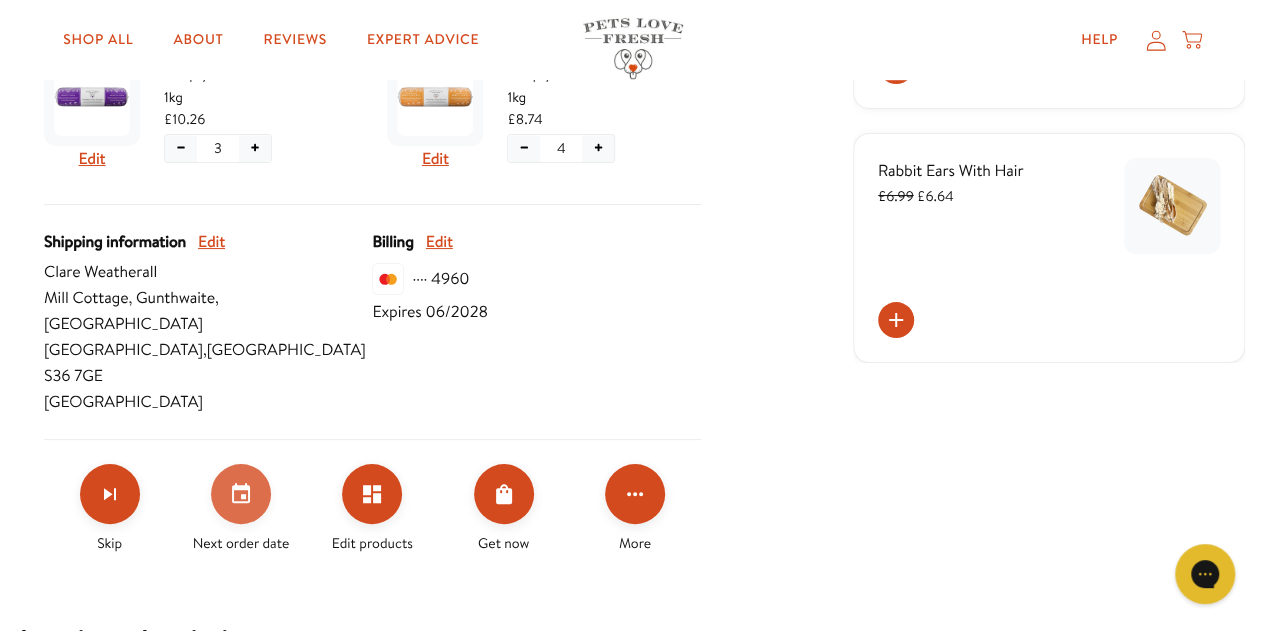 click at bounding box center [241, 494] 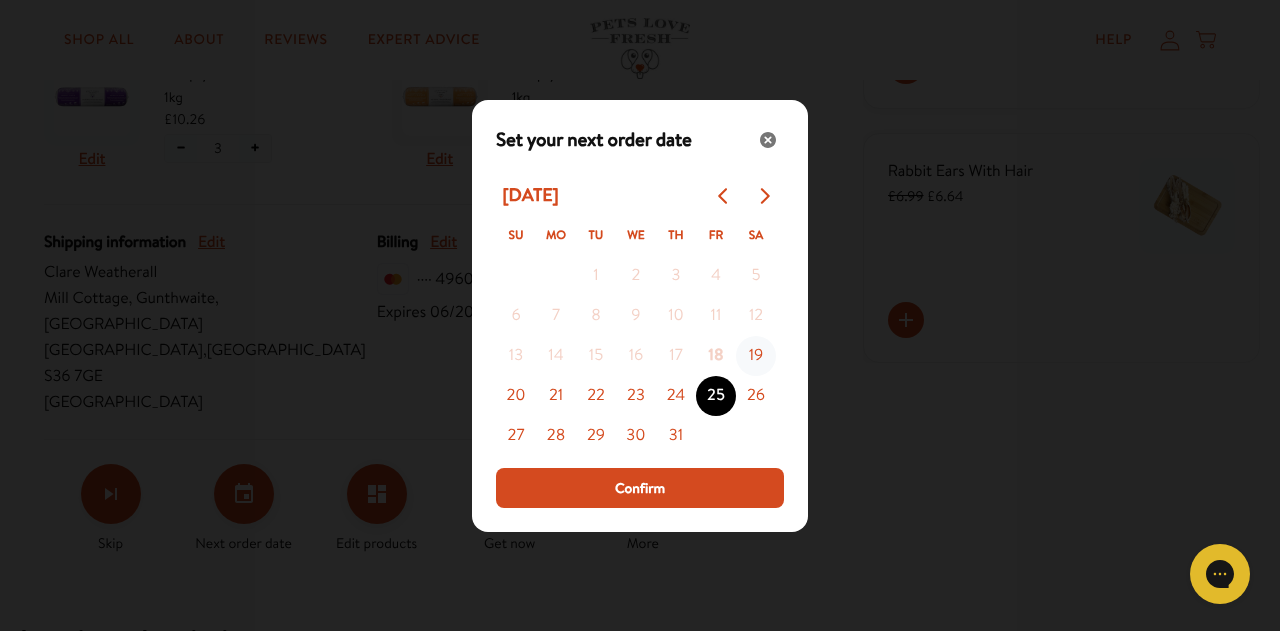 click on "19" at bounding box center (756, 356) 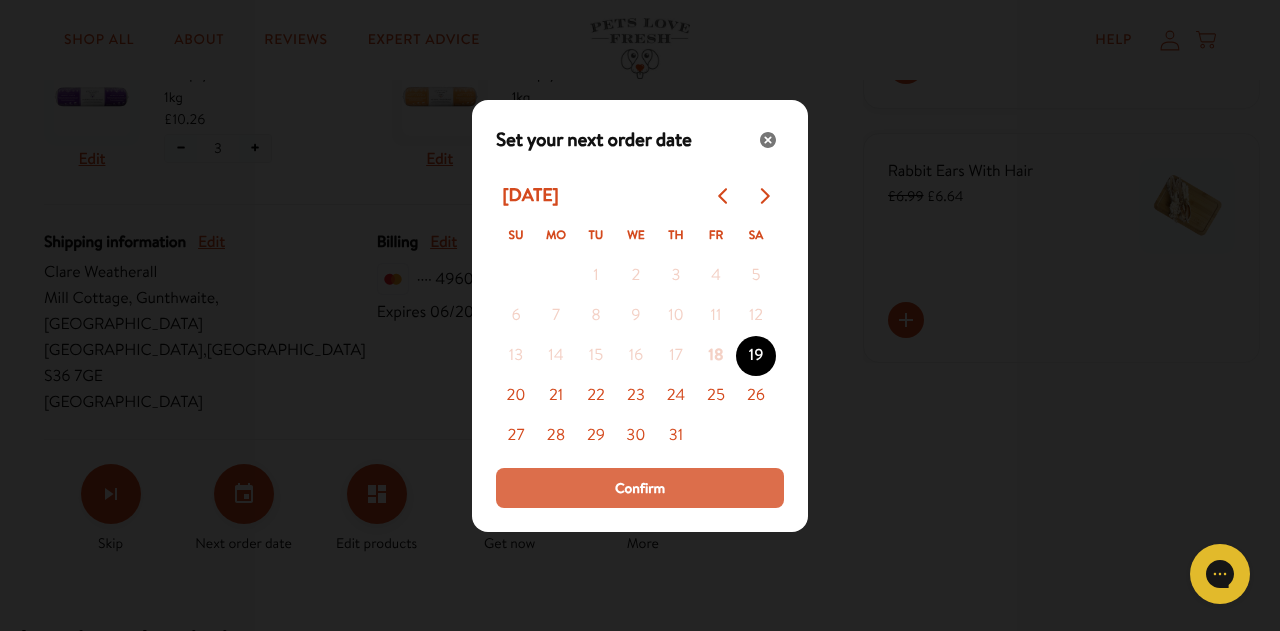 click on "Confirm" at bounding box center [640, 488] 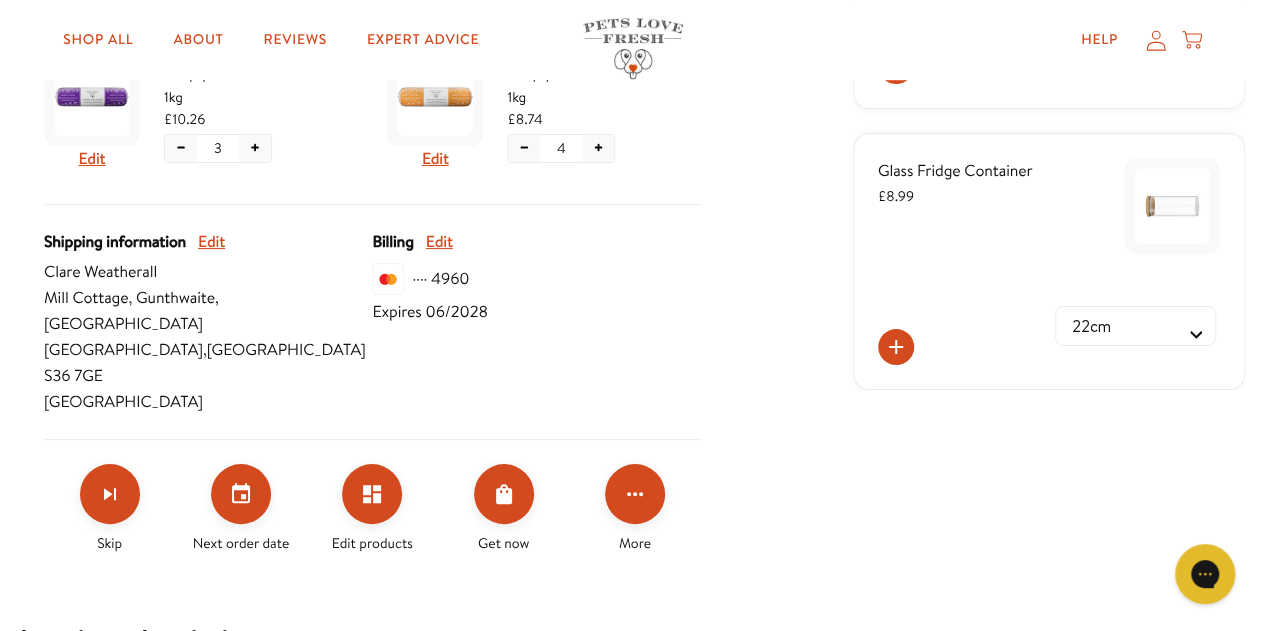 click on "−" at bounding box center [181, 148] 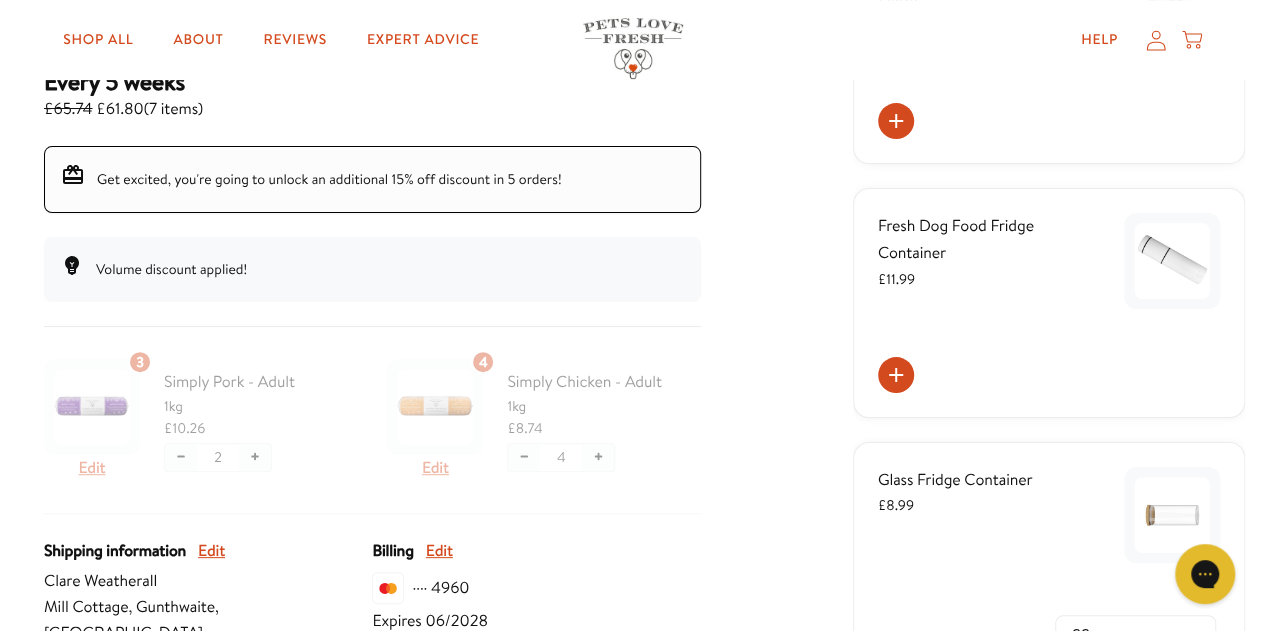 scroll, scrollTop: 311, scrollLeft: 0, axis: vertical 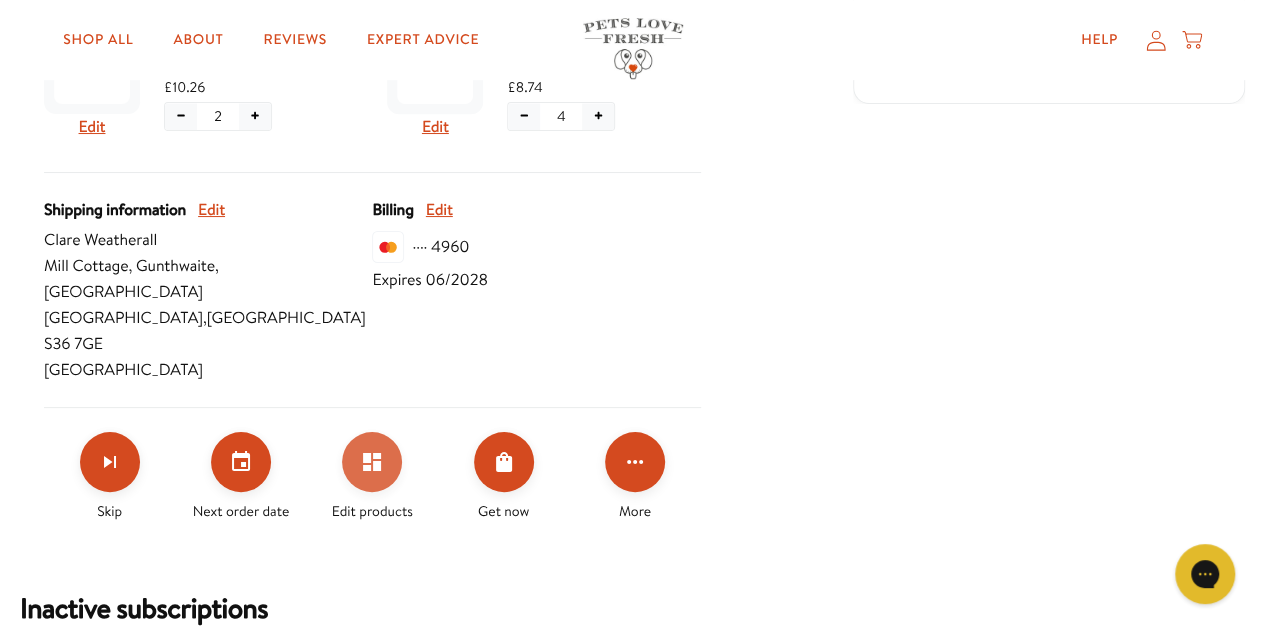 click 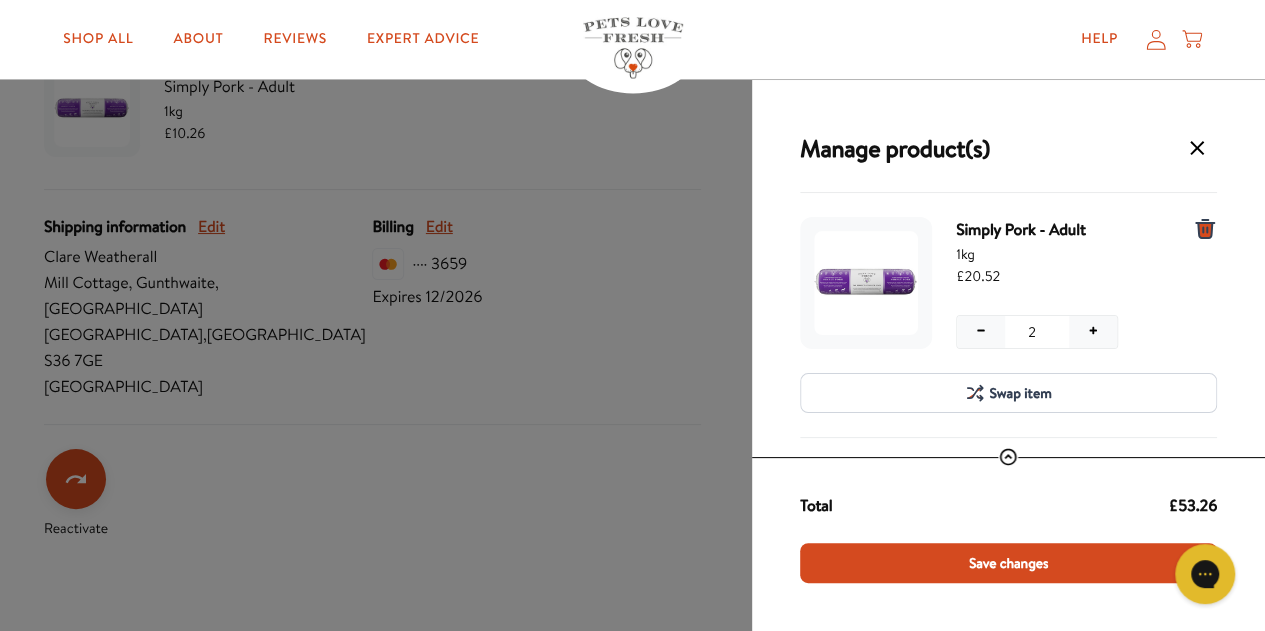 scroll, scrollTop: 1668, scrollLeft: 0, axis: vertical 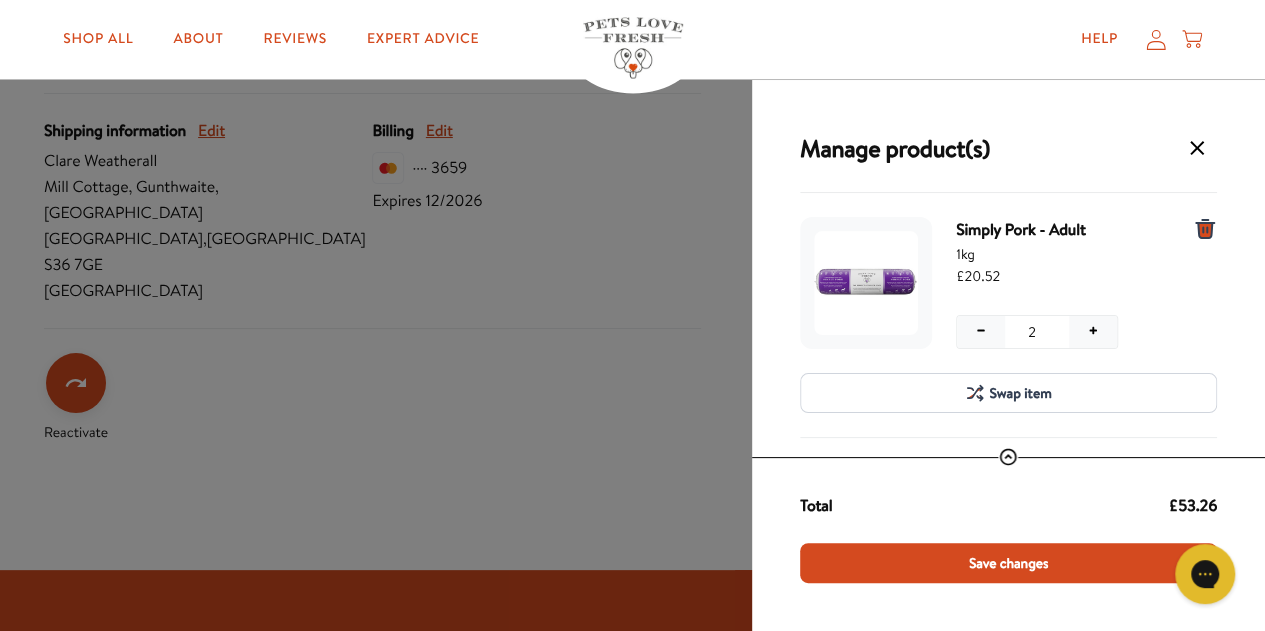 click on "Swap item" at bounding box center (1020, 393) 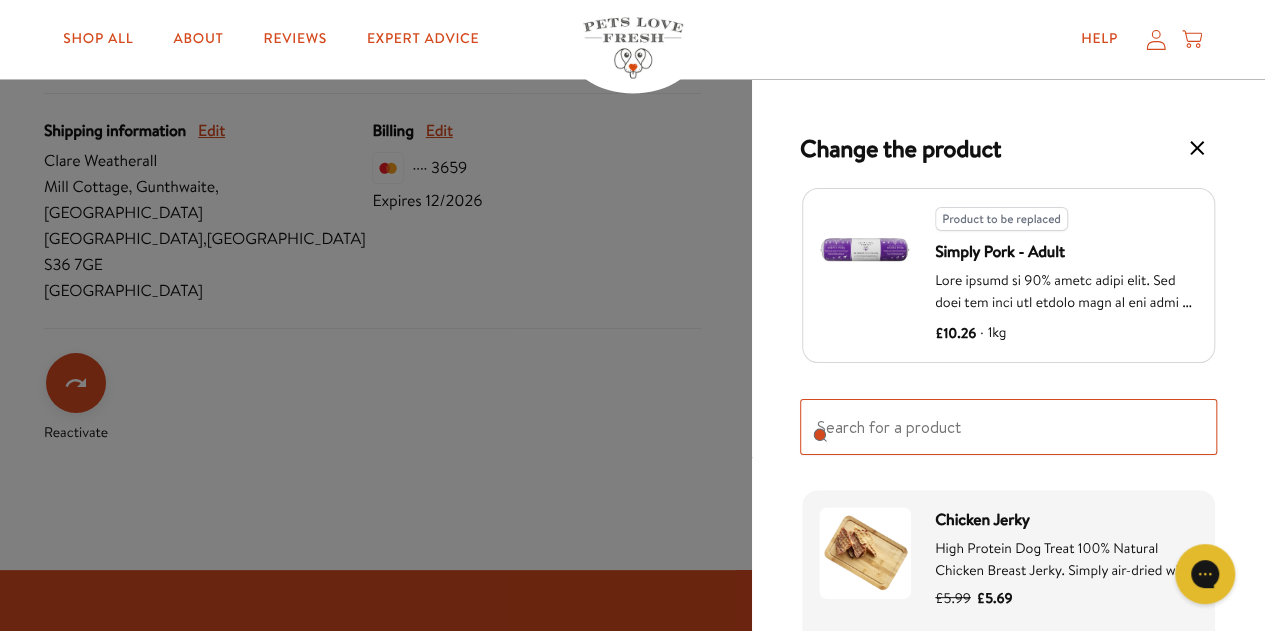 click on "Search for replacement products" at bounding box center [1008, 427] 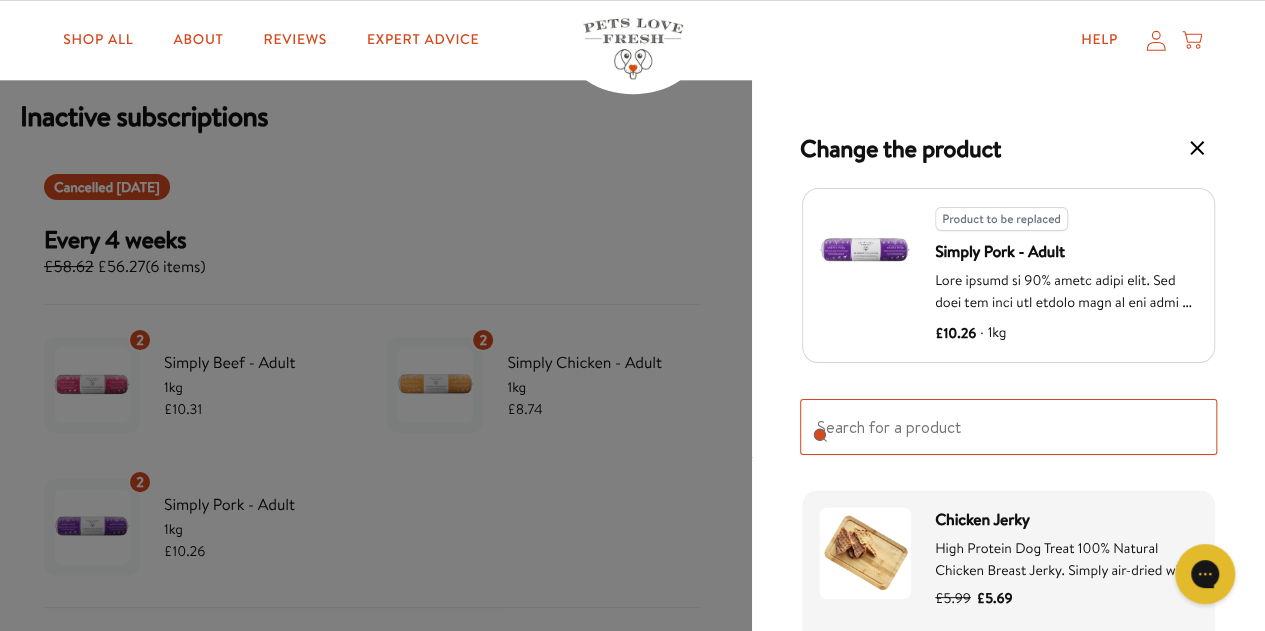 scroll, scrollTop: 1157, scrollLeft: 0, axis: vertical 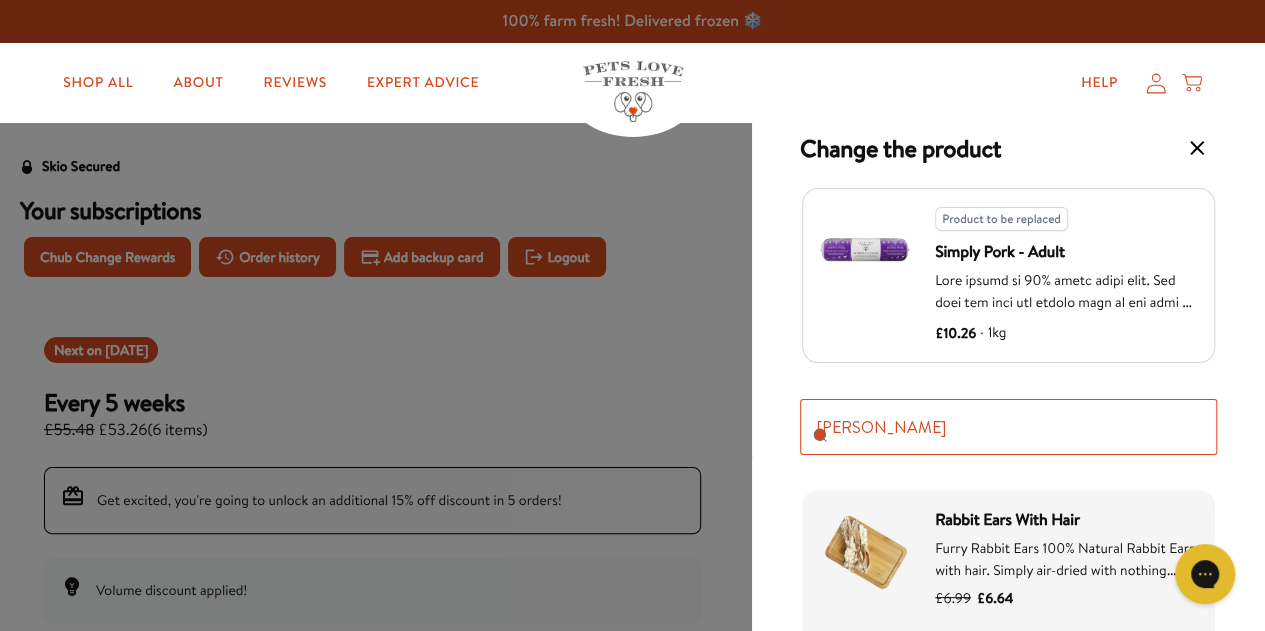 drag, startPoint x: 866, startPoint y: 425, endPoint x: 784, endPoint y: 429, distance: 82.0975 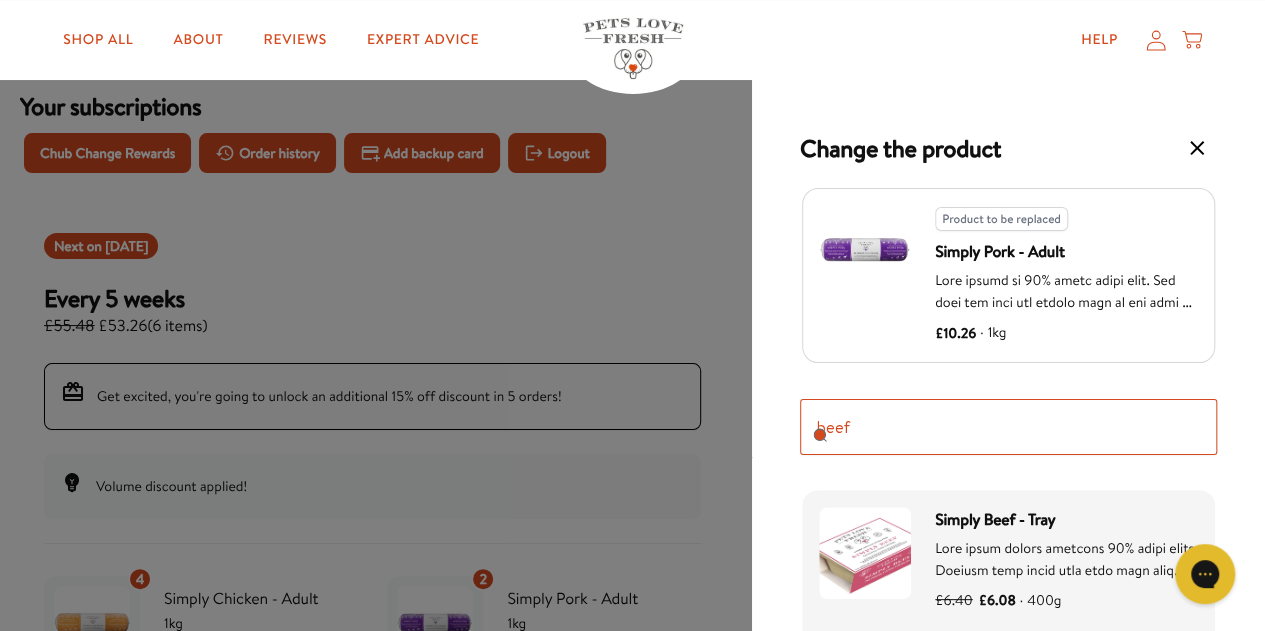 scroll, scrollTop: 125, scrollLeft: 0, axis: vertical 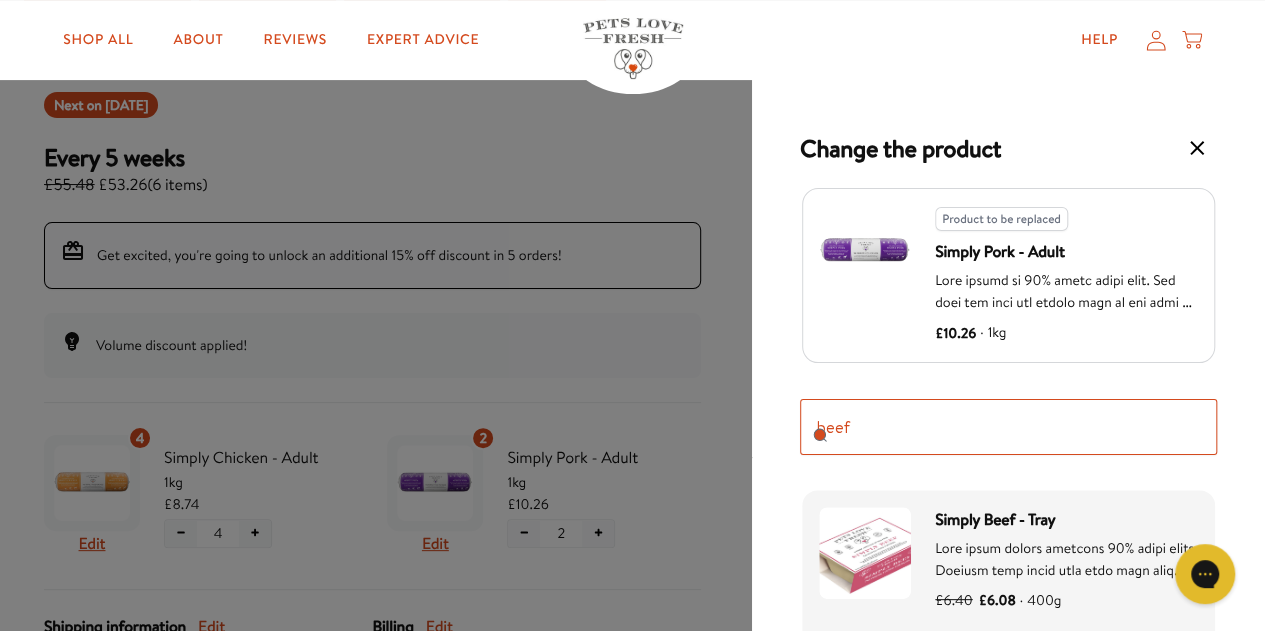 type on "beef" 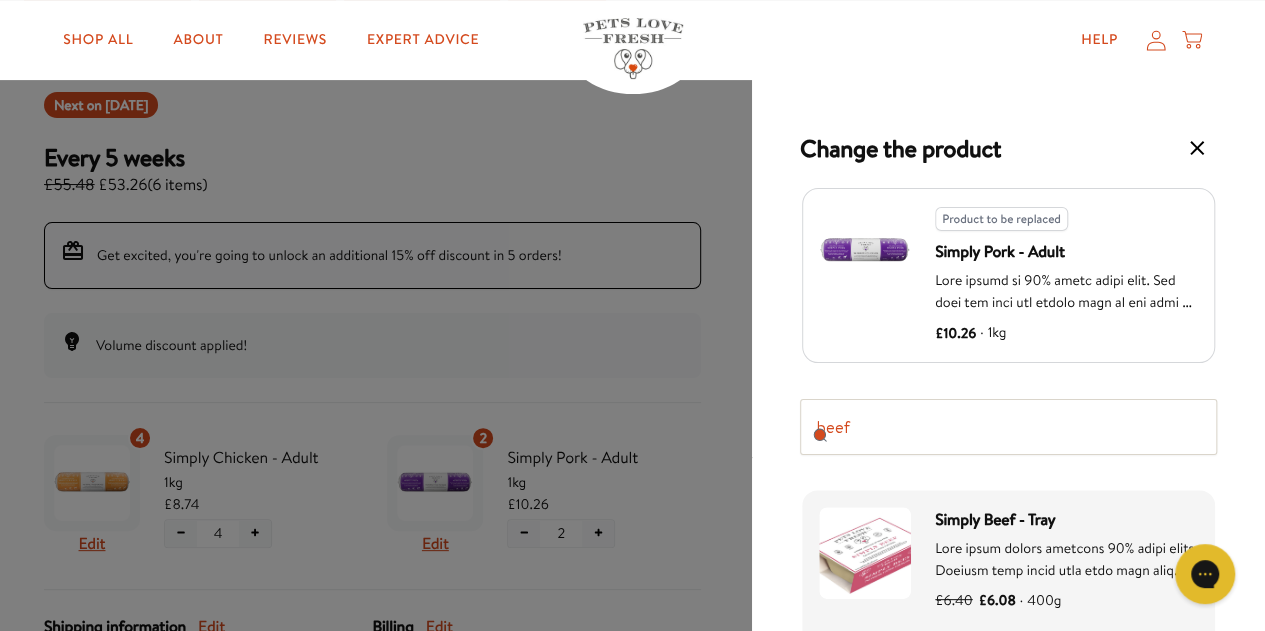 click on "Simply Beef - Tray" at bounding box center [1066, 520] 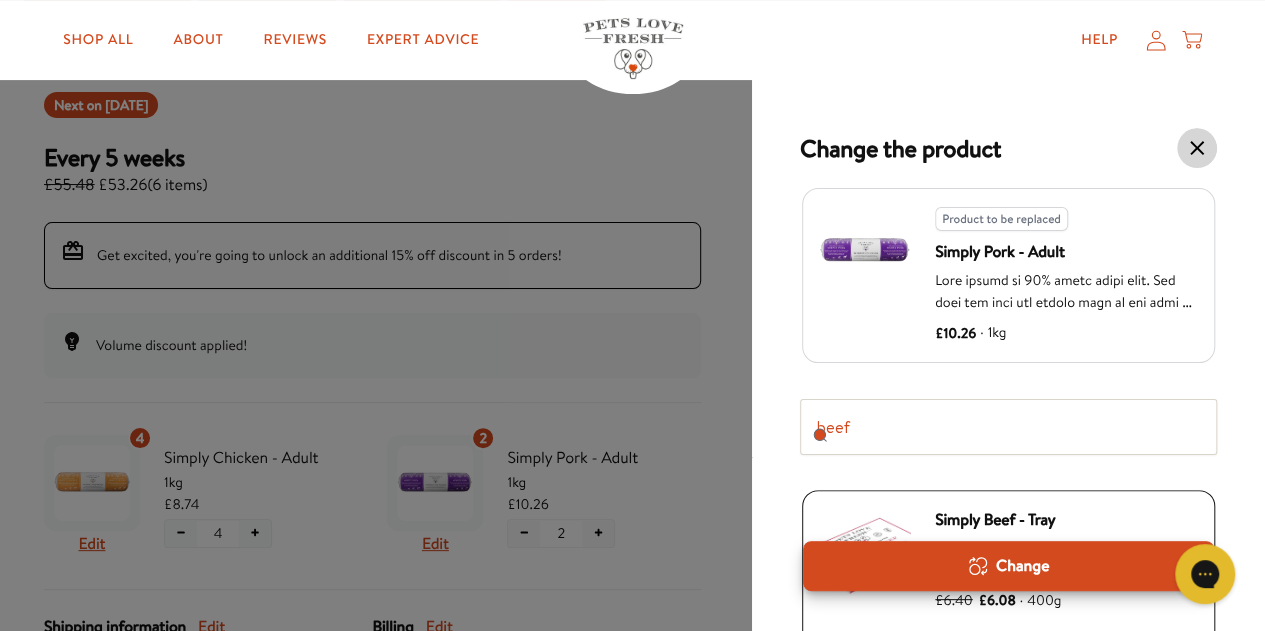 click 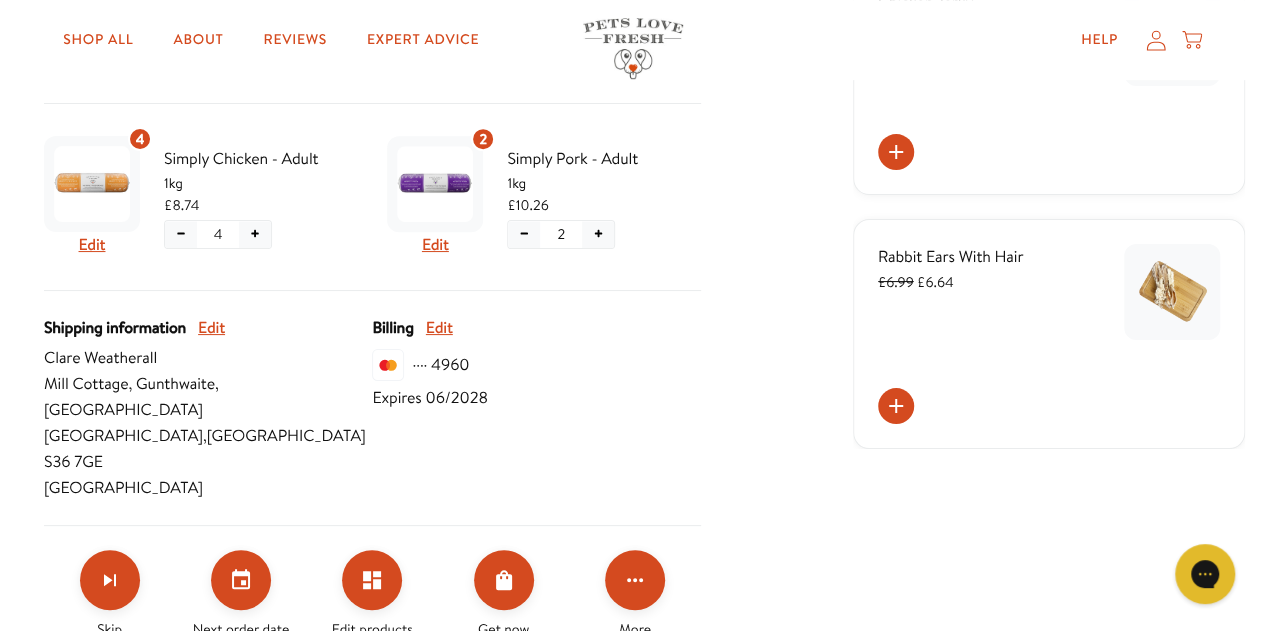 scroll, scrollTop: 678, scrollLeft: 0, axis: vertical 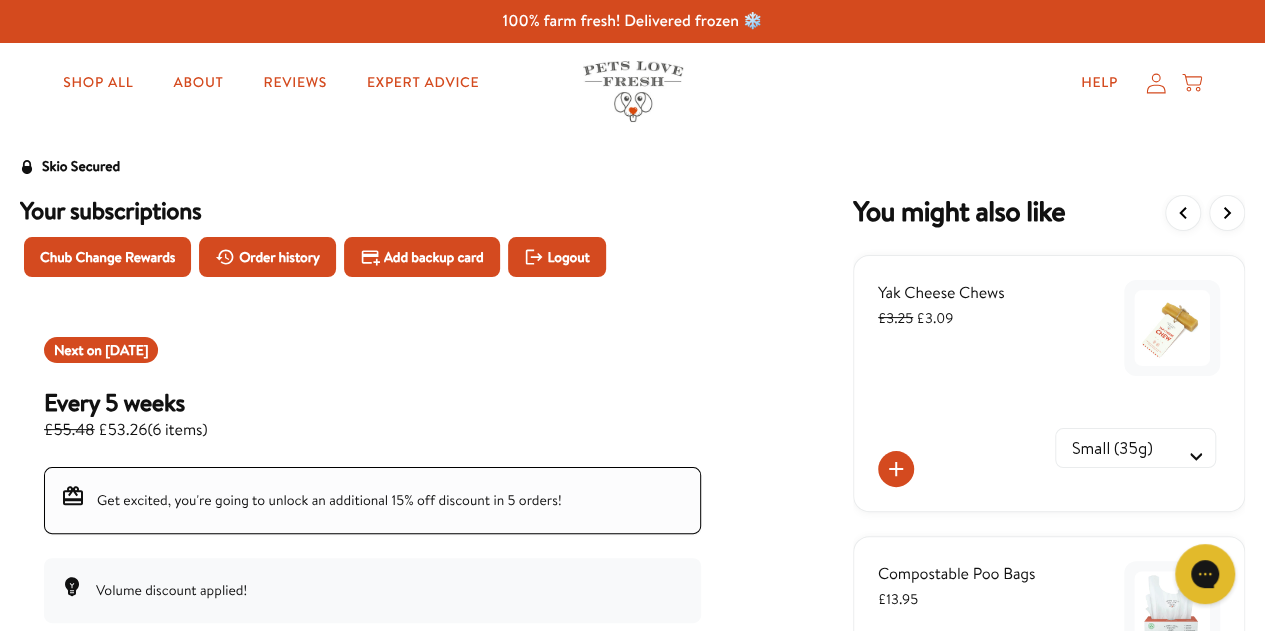 click 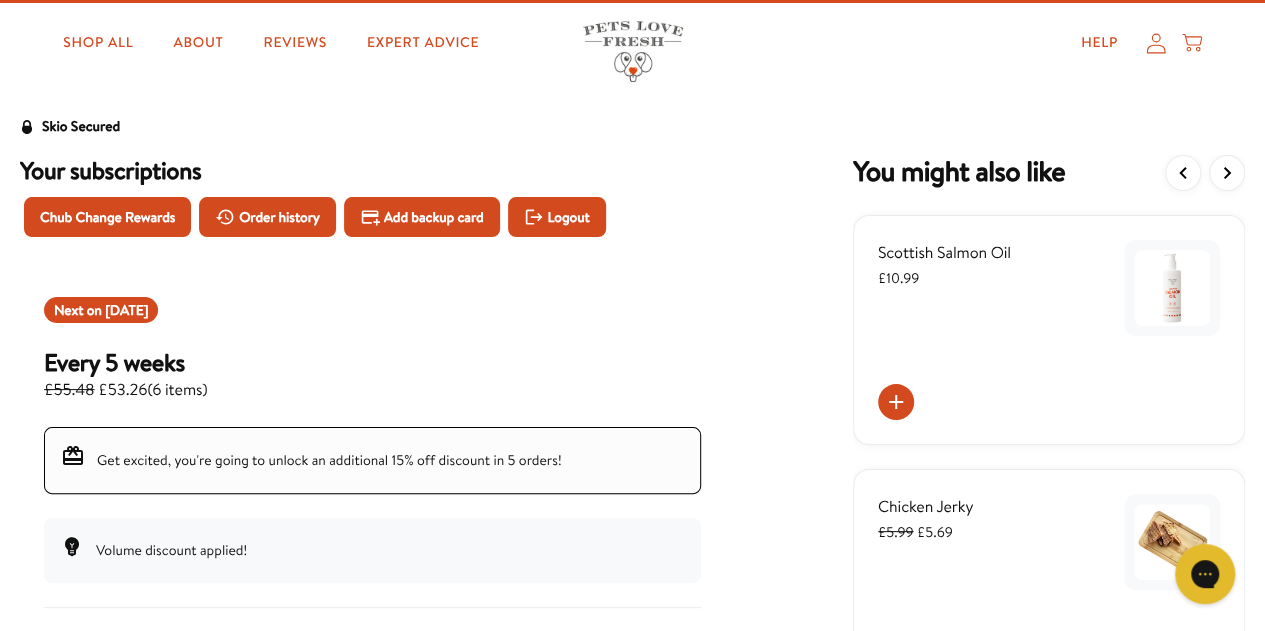 scroll, scrollTop: 8, scrollLeft: 0, axis: vertical 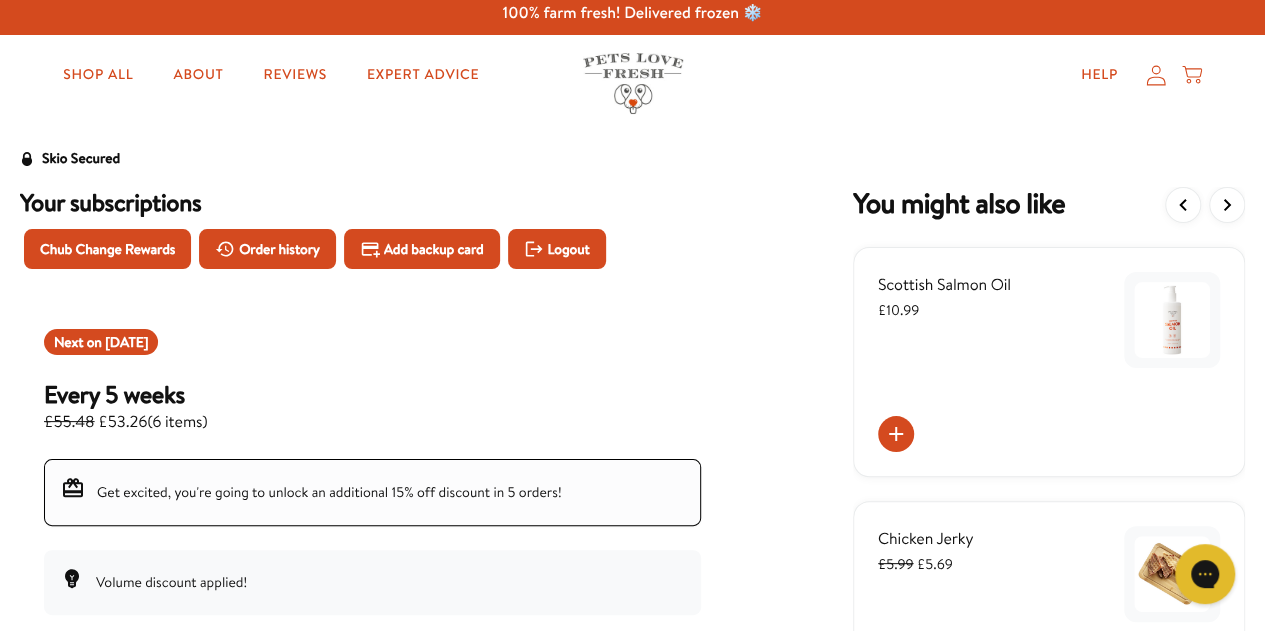 click 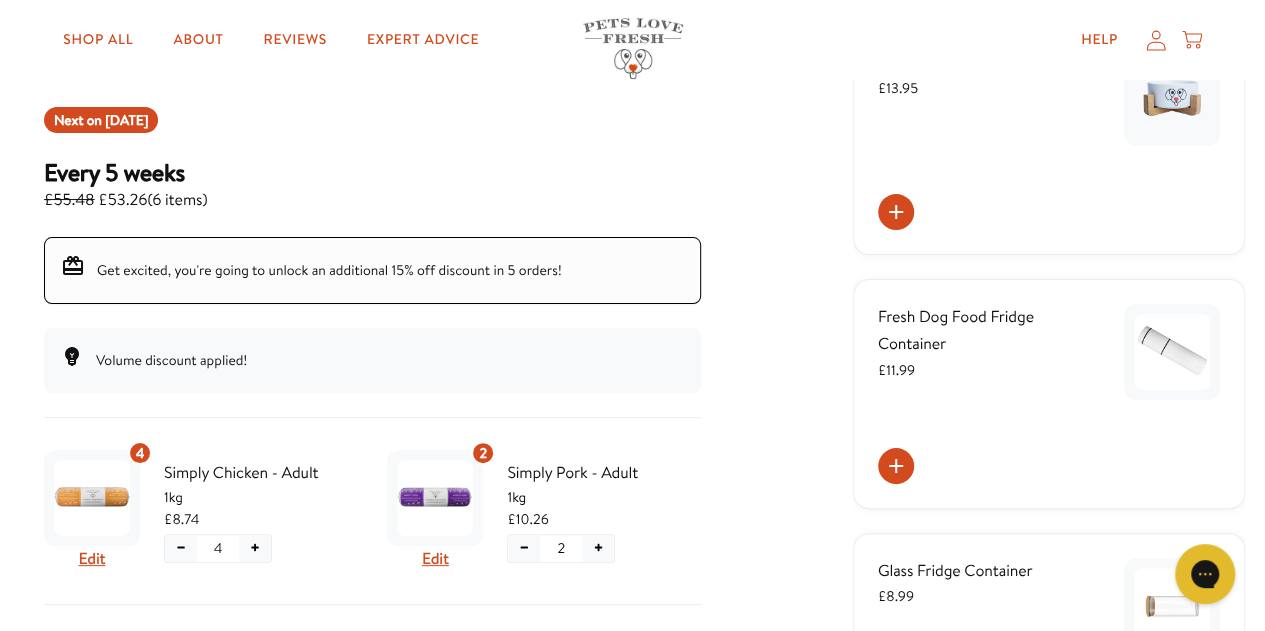scroll, scrollTop: 215, scrollLeft: 0, axis: vertical 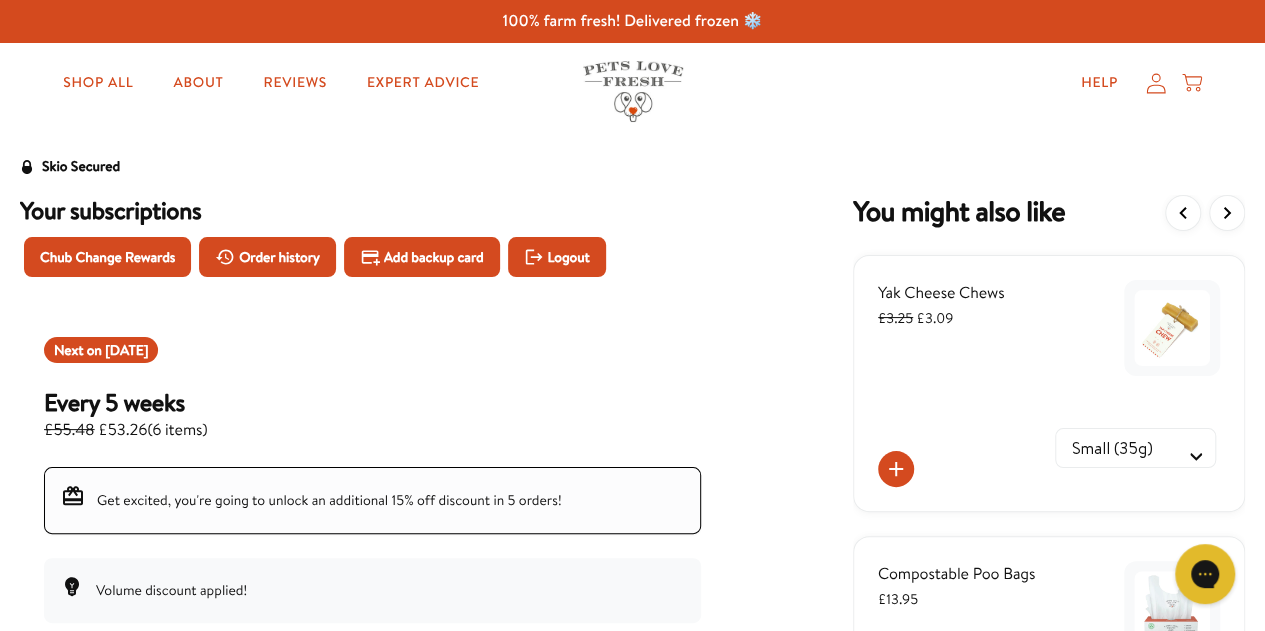 click 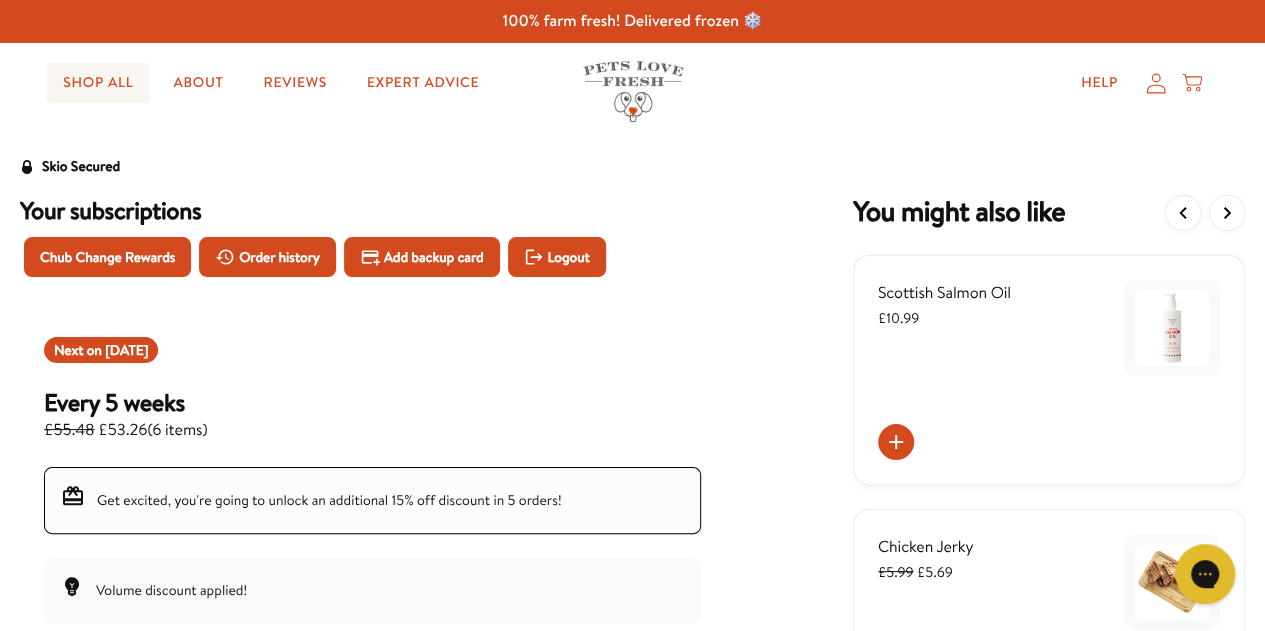 click on "Shop All" at bounding box center (98, 83) 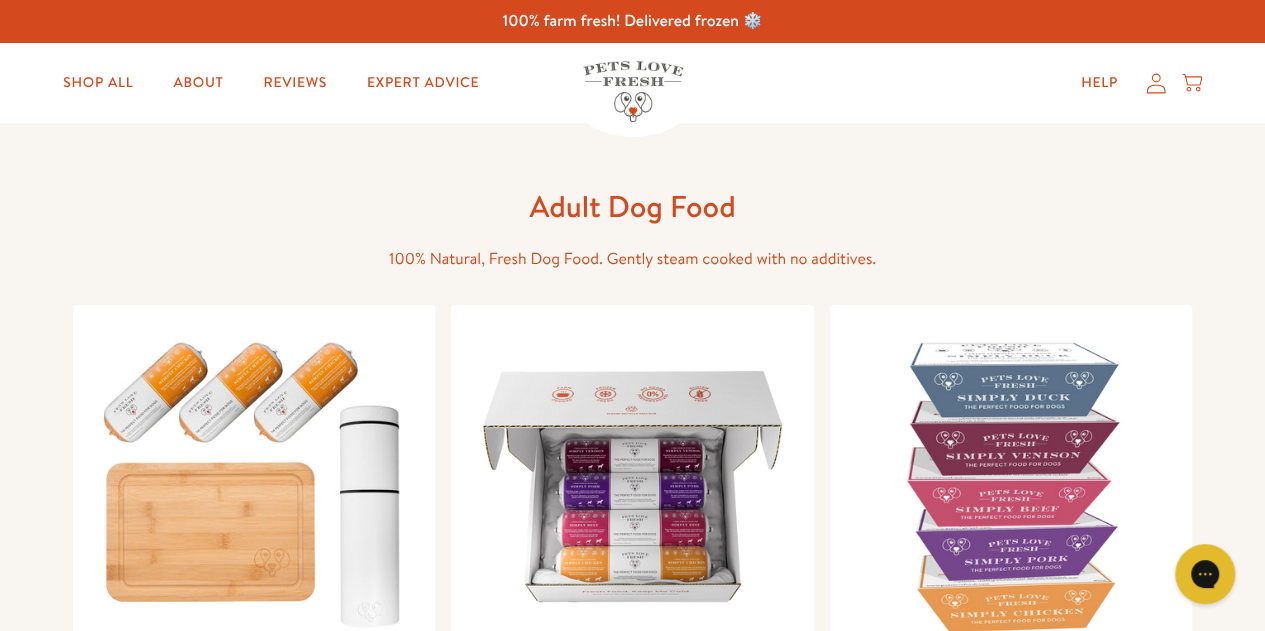 scroll, scrollTop: 0, scrollLeft: 0, axis: both 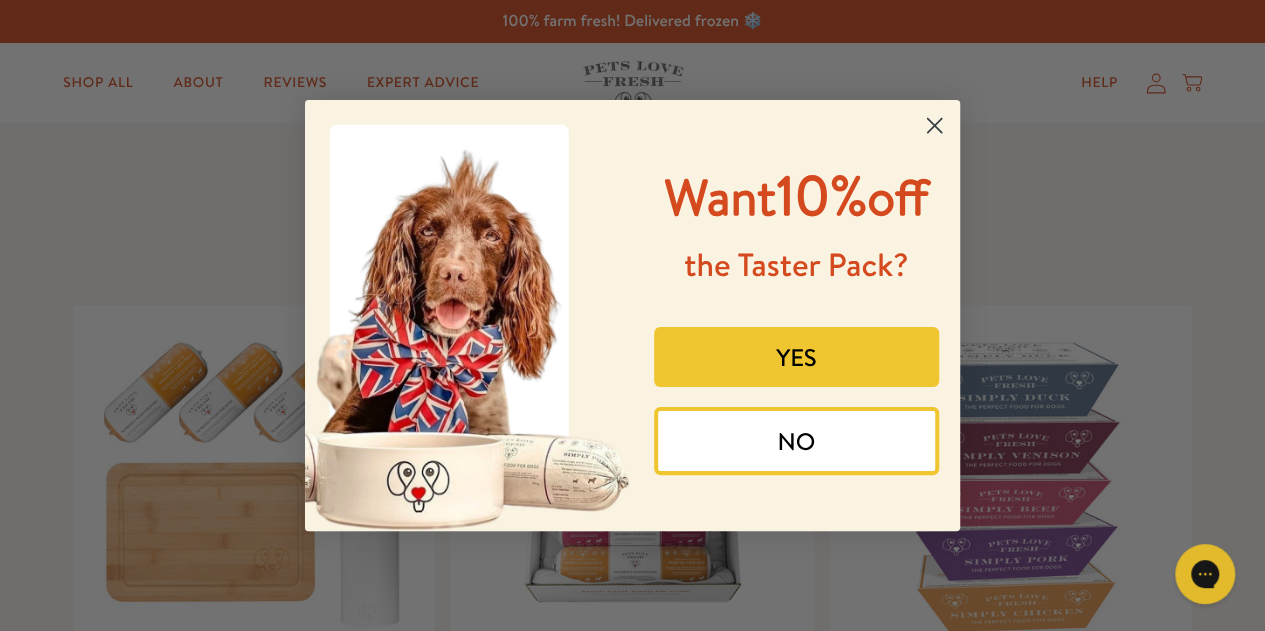 click 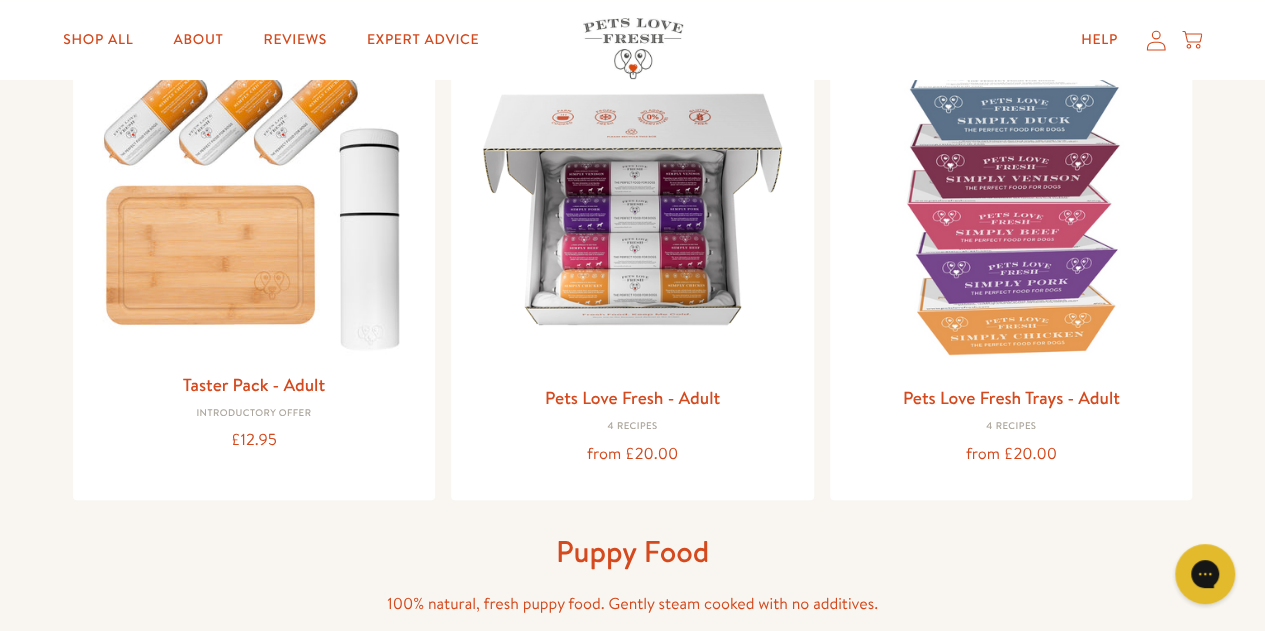 scroll, scrollTop: 286, scrollLeft: 0, axis: vertical 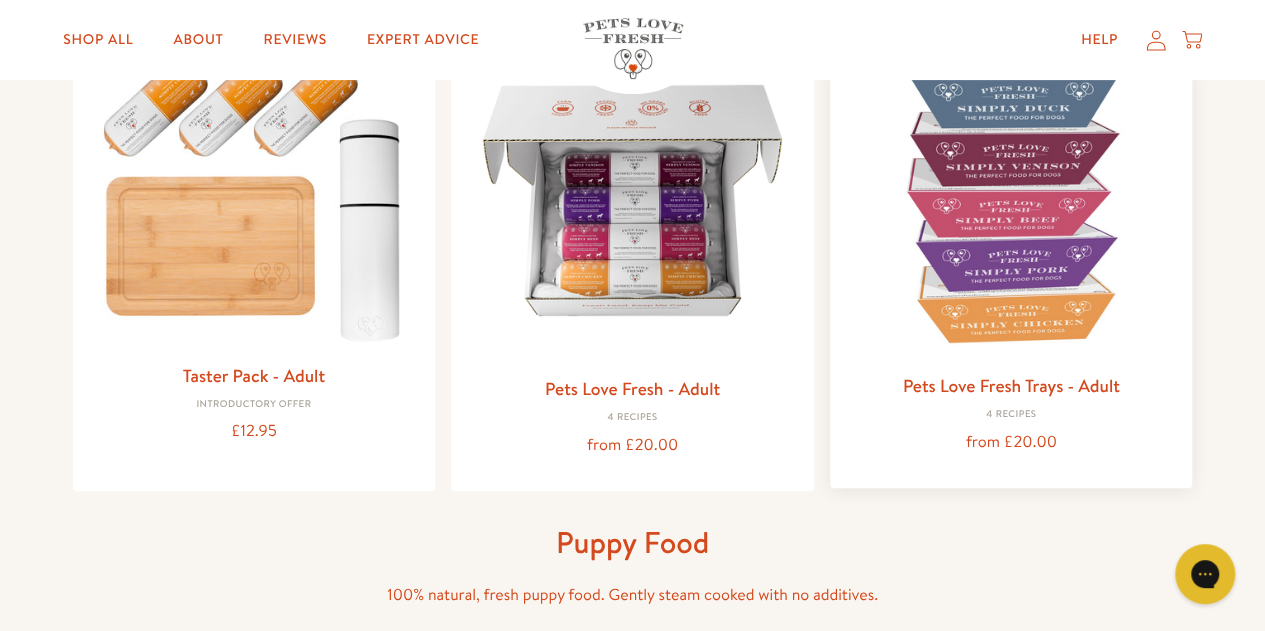 click at bounding box center [1011, 197] 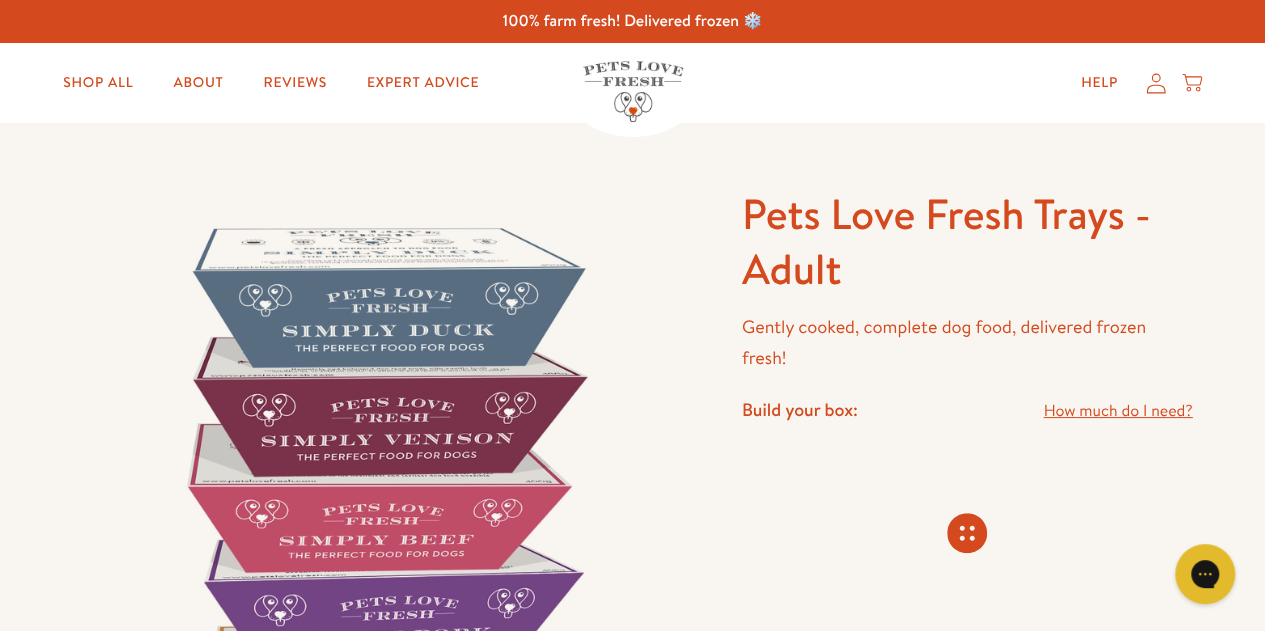 scroll, scrollTop: 0, scrollLeft: 0, axis: both 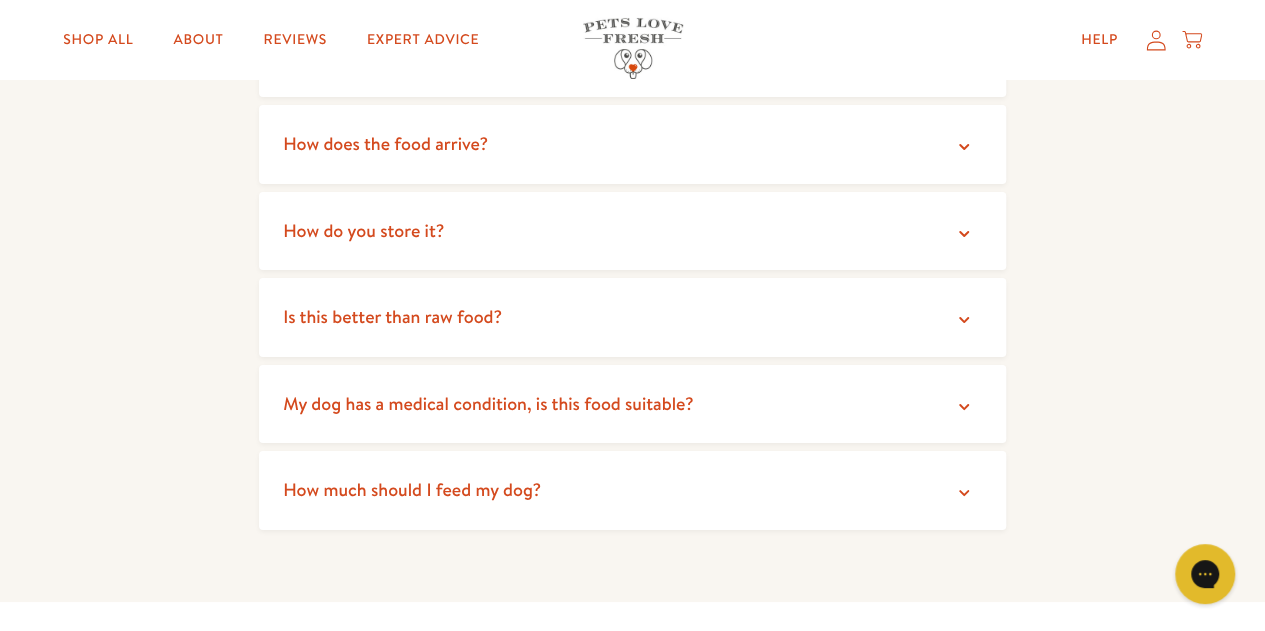 click 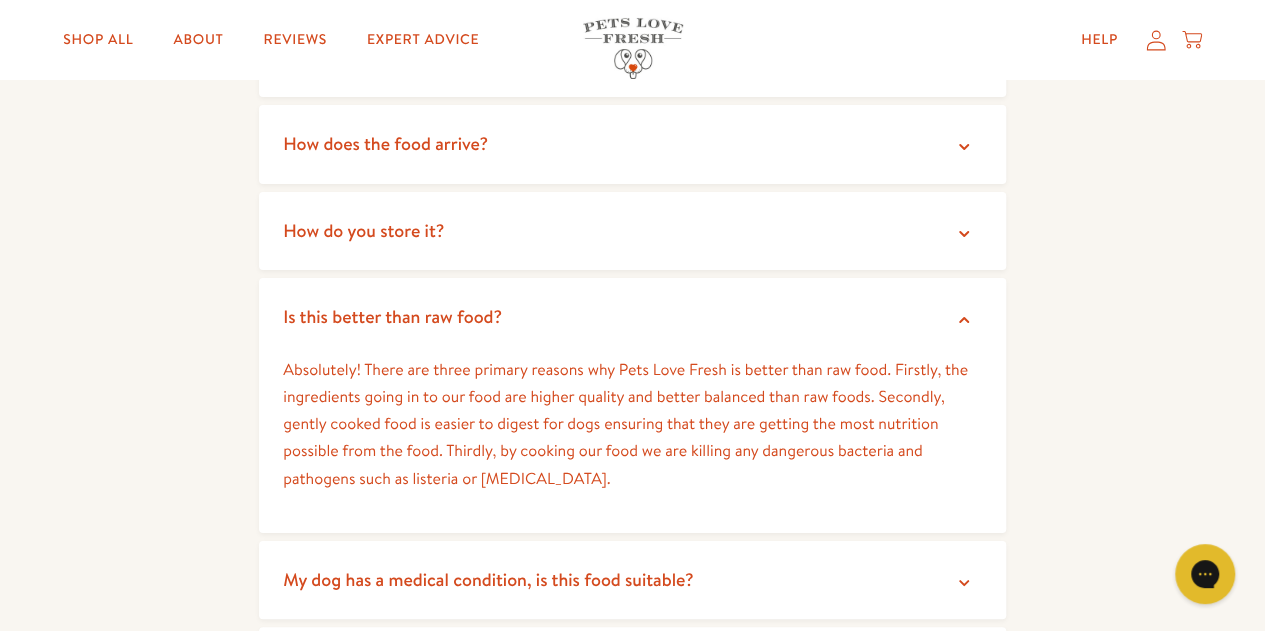 scroll, scrollTop: 0, scrollLeft: 0, axis: both 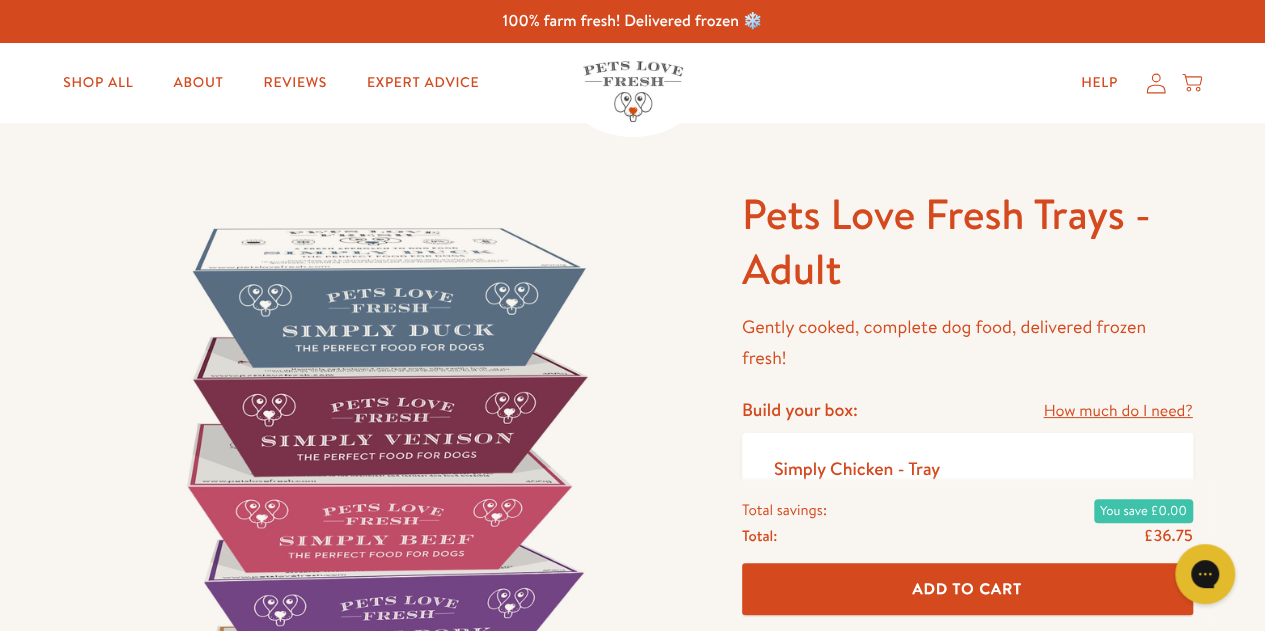 click 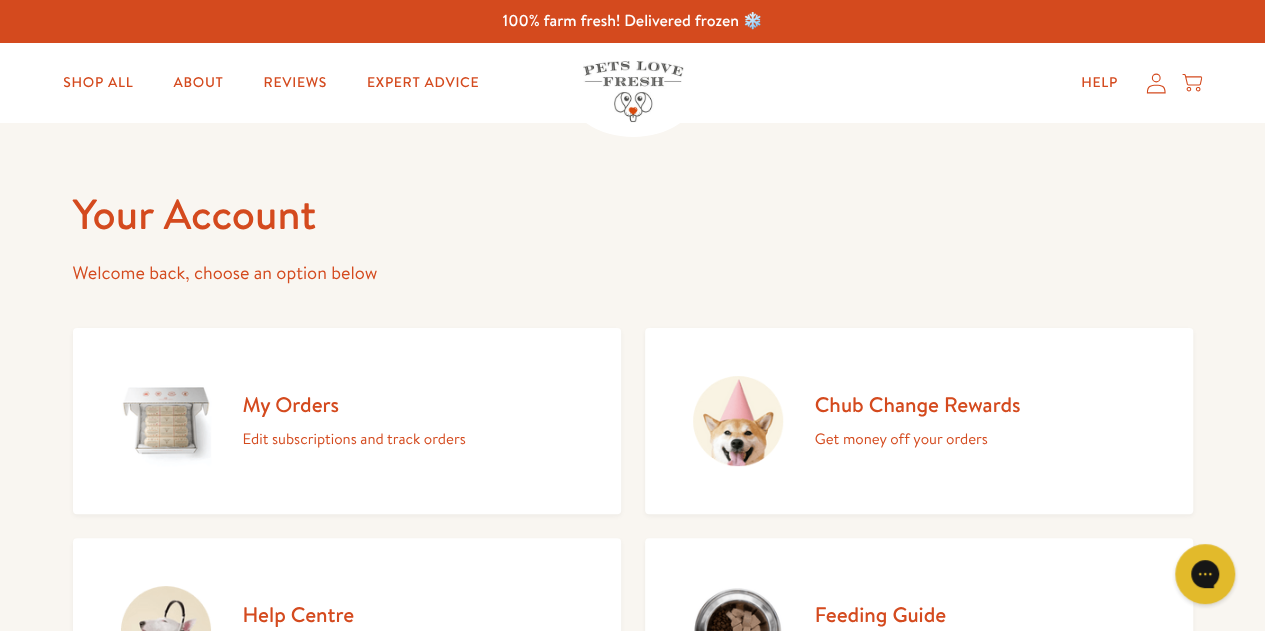 scroll, scrollTop: 0, scrollLeft: 0, axis: both 